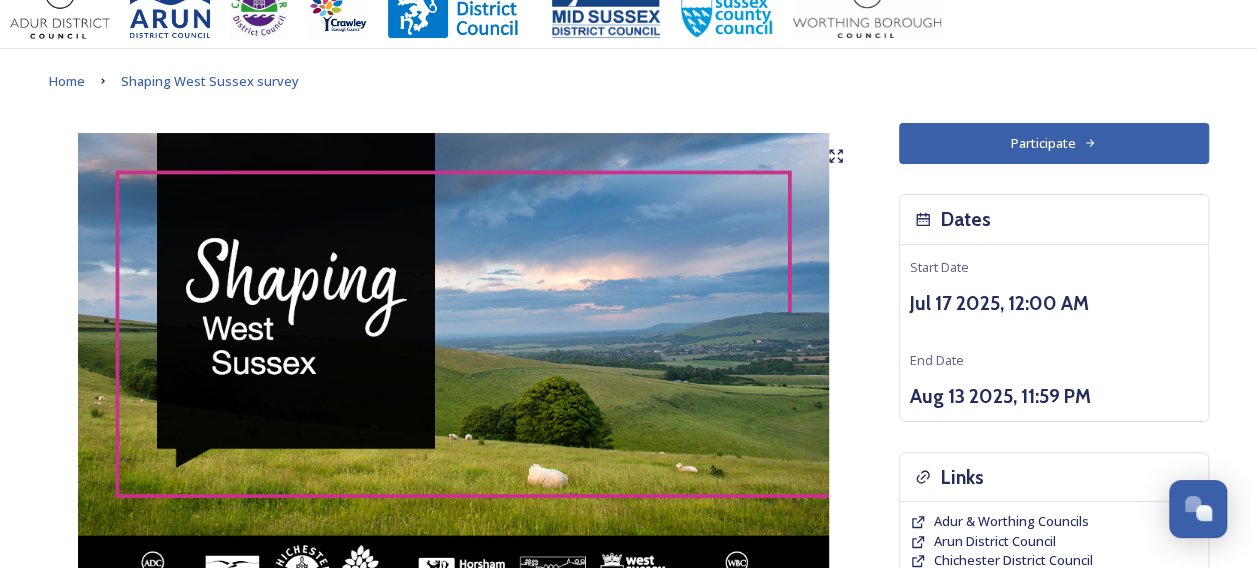 scroll, scrollTop: 0, scrollLeft: 0, axis: both 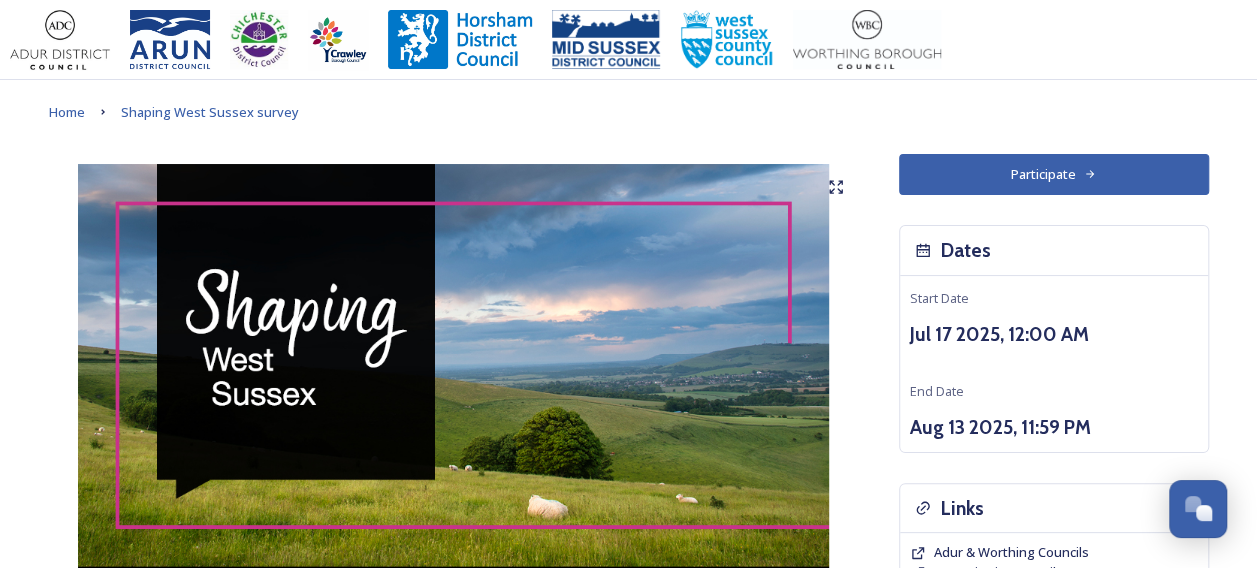 click on "Participate" at bounding box center (1054, 174) 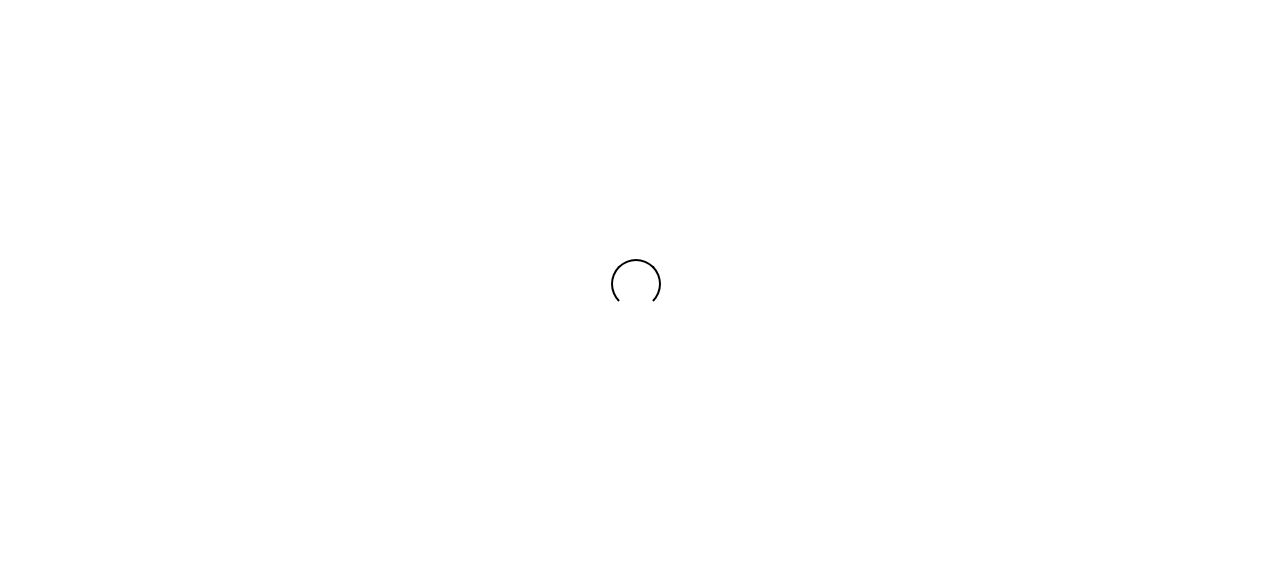 scroll, scrollTop: 0, scrollLeft: 0, axis: both 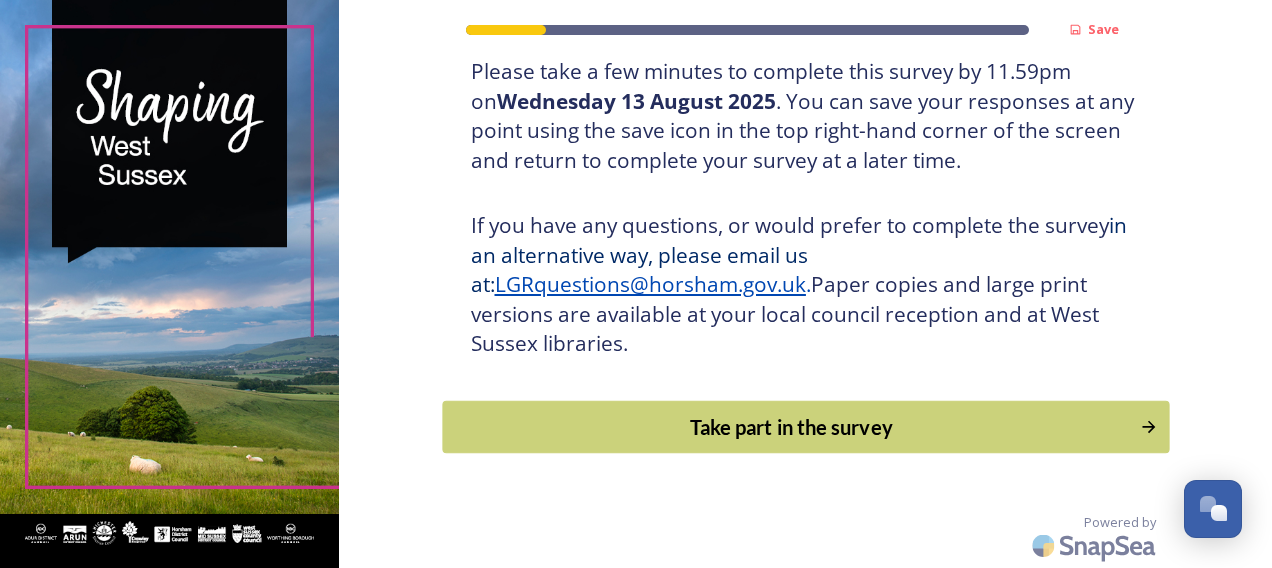 click on "Take part in the survey" at bounding box center (791, 427) 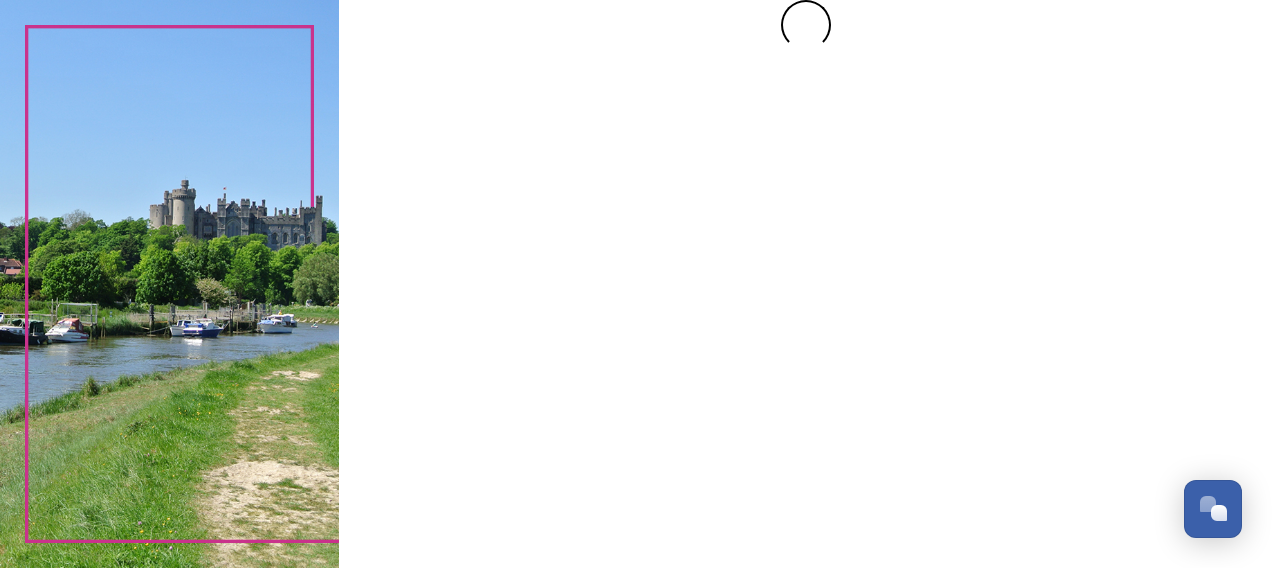 scroll, scrollTop: 0, scrollLeft: 0, axis: both 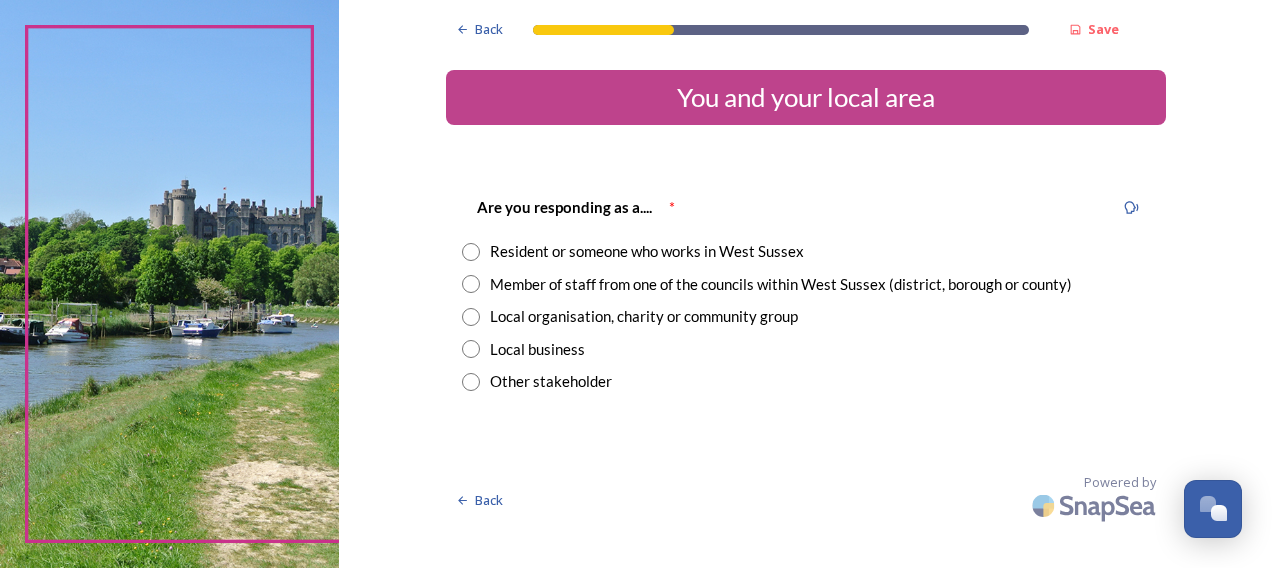 click at bounding box center (471, 284) 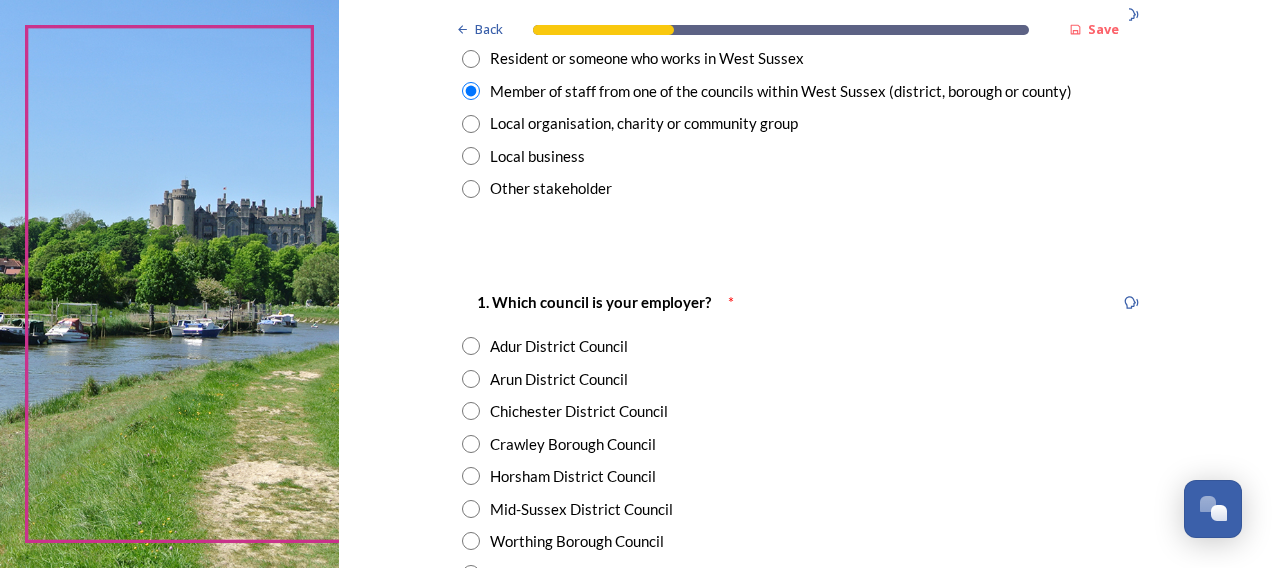 scroll, scrollTop: 300, scrollLeft: 0, axis: vertical 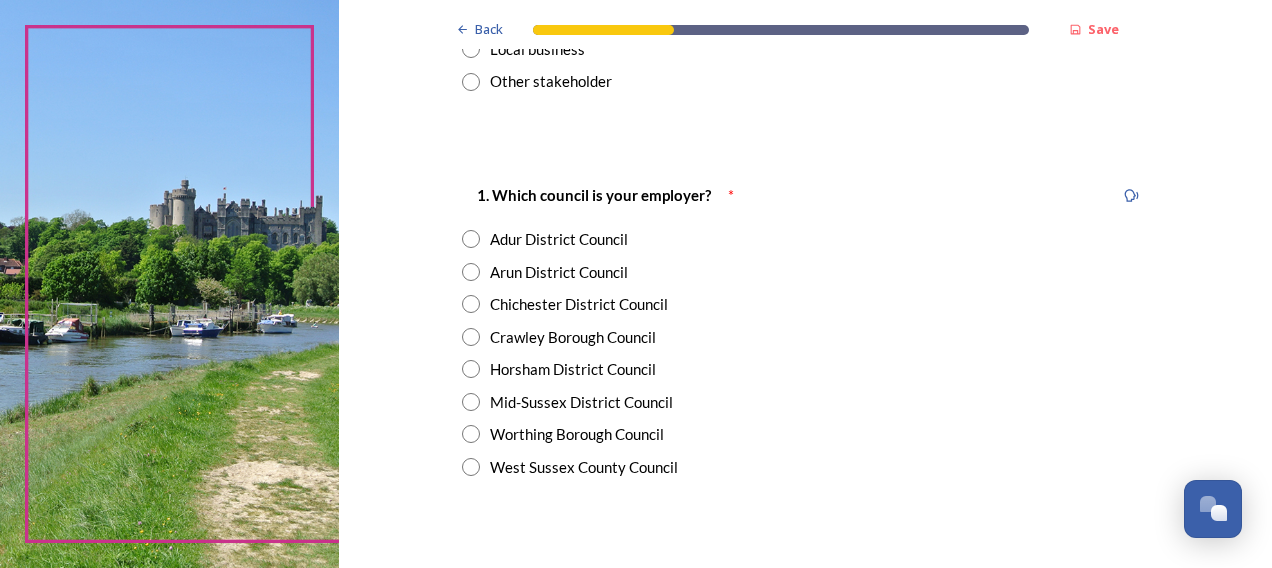 click at bounding box center [471, 467] 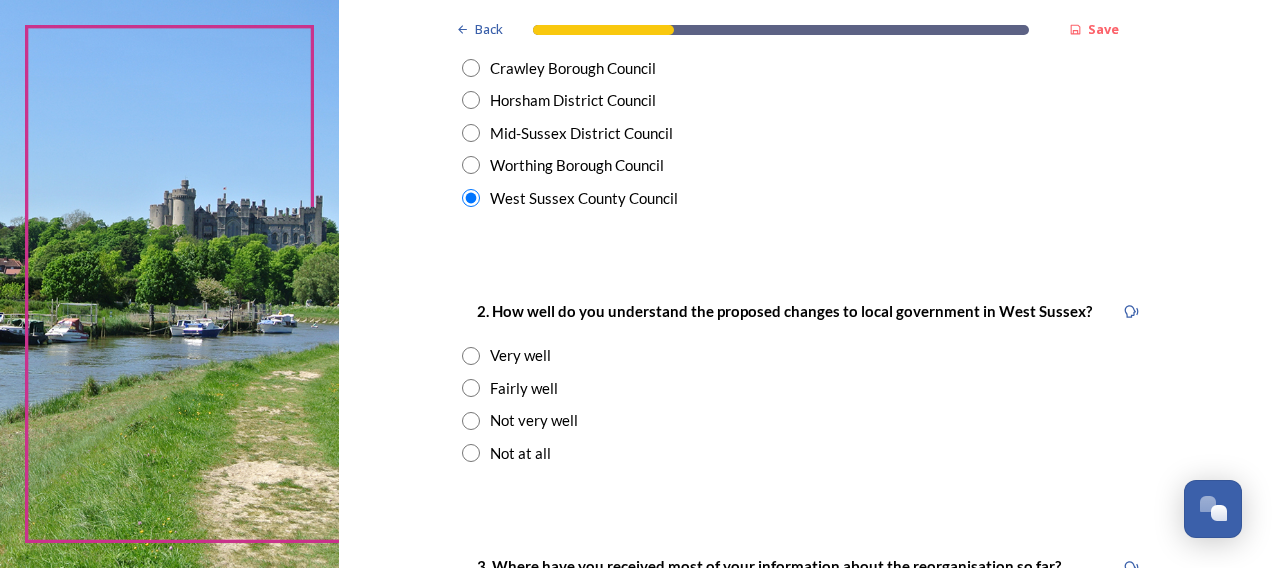 scroll, scrollTop: 600, scrollLeft: 0, axis: vertical 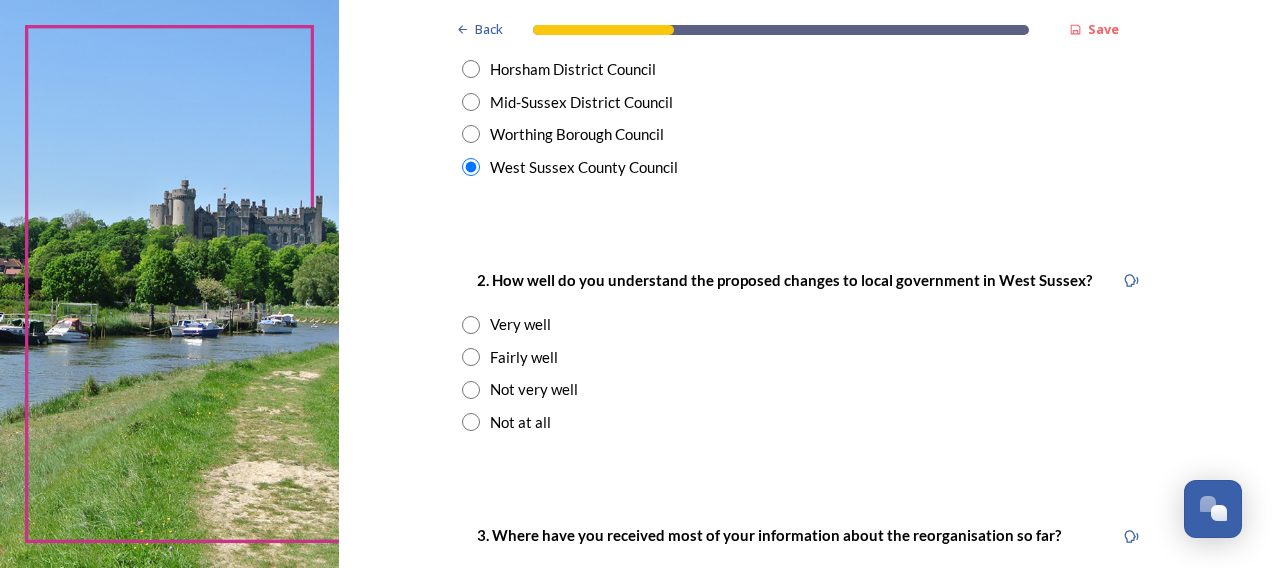 click at bounding box center [471, 357] 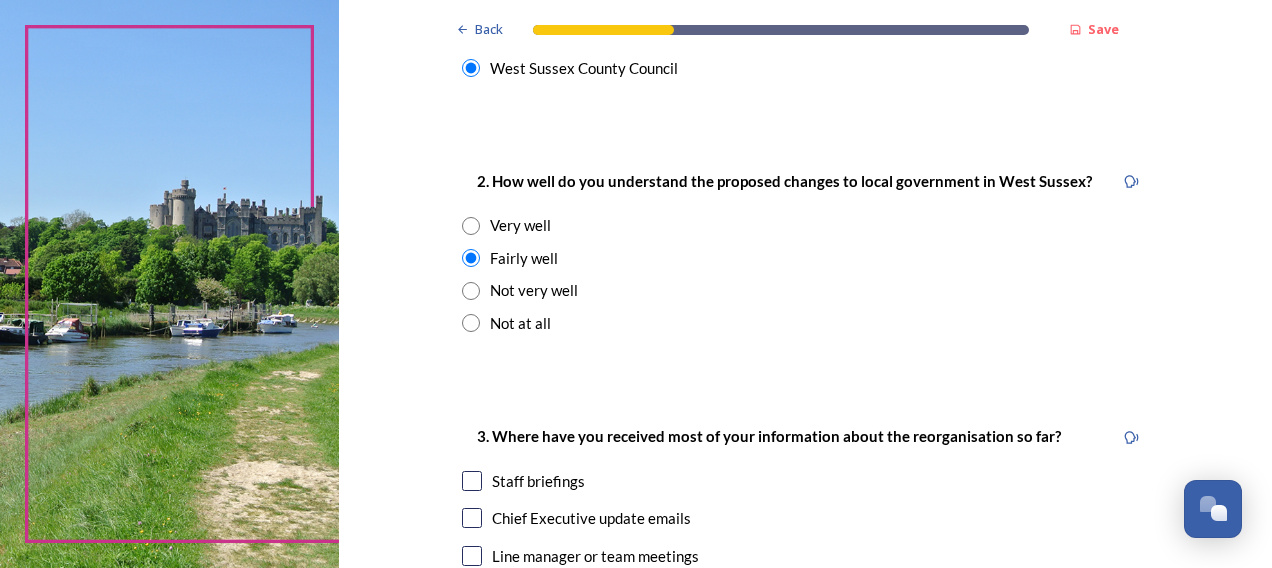 scroll, scrollTop: 900, scrollLeft: 0, axis: vertical 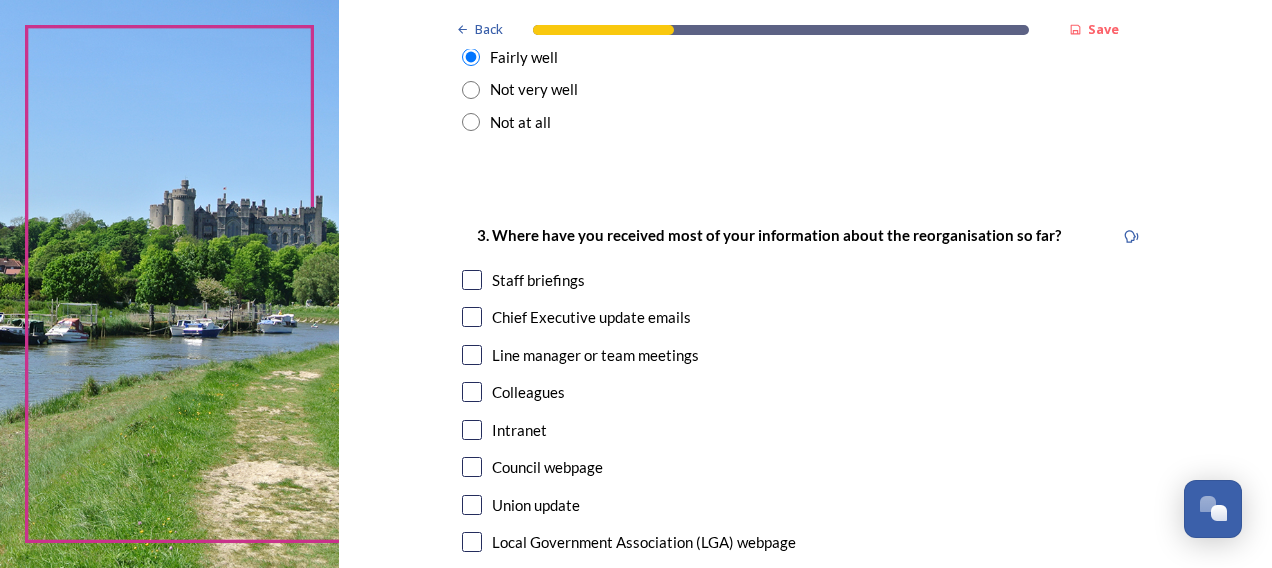 click at bounding box center [472, 280] 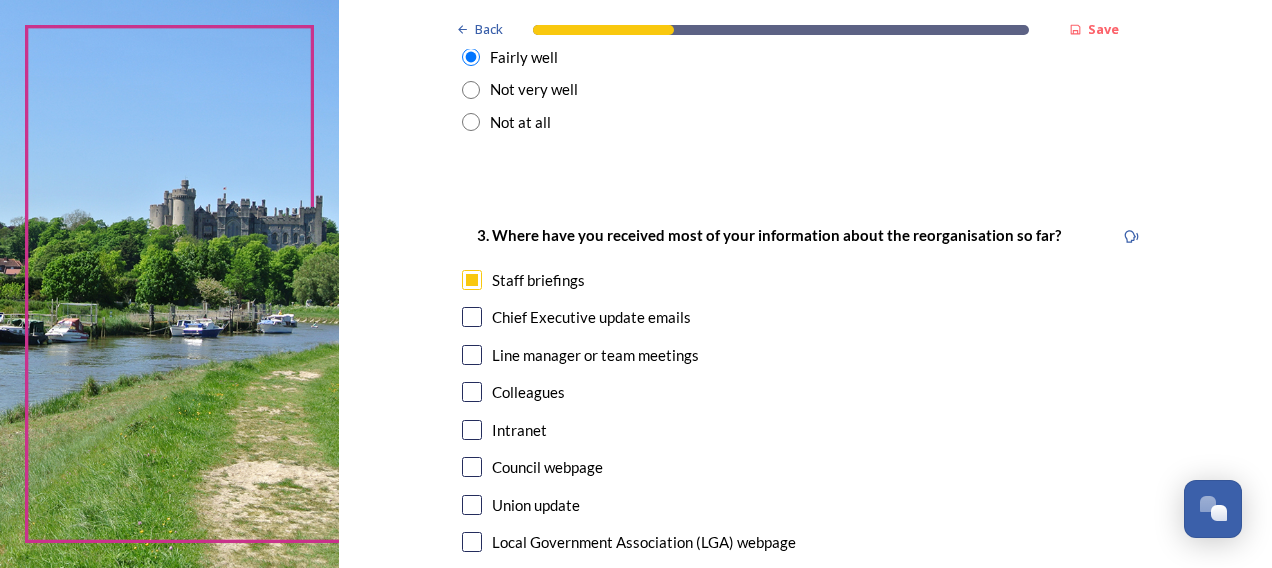 click at bounding box center [472, 317] 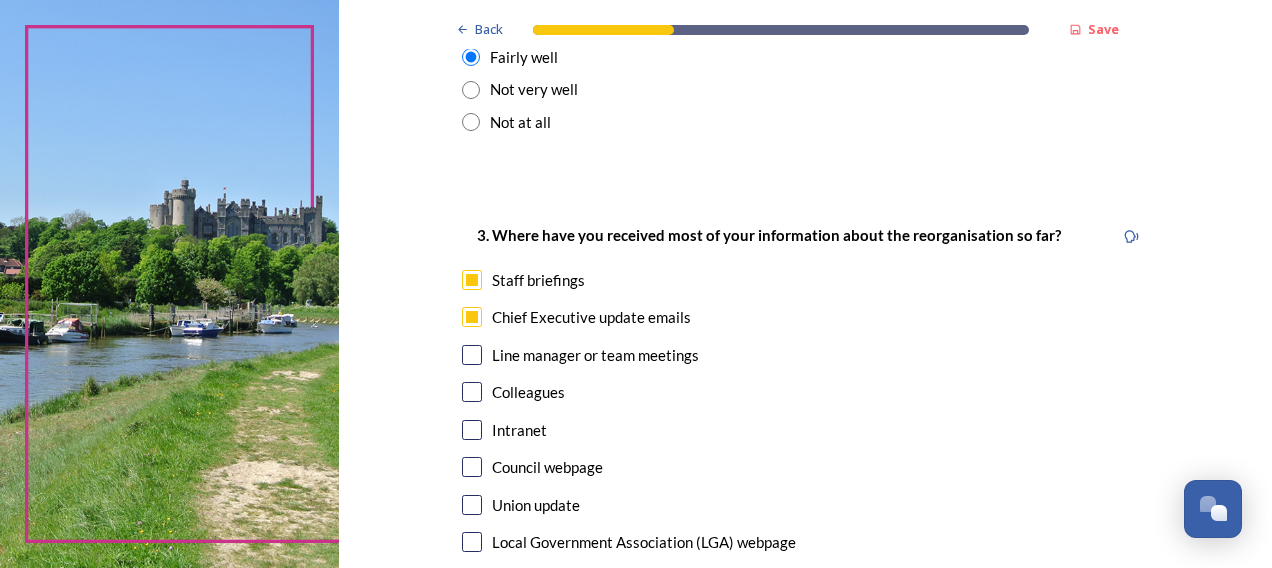 click at bounding box center [472, 355] 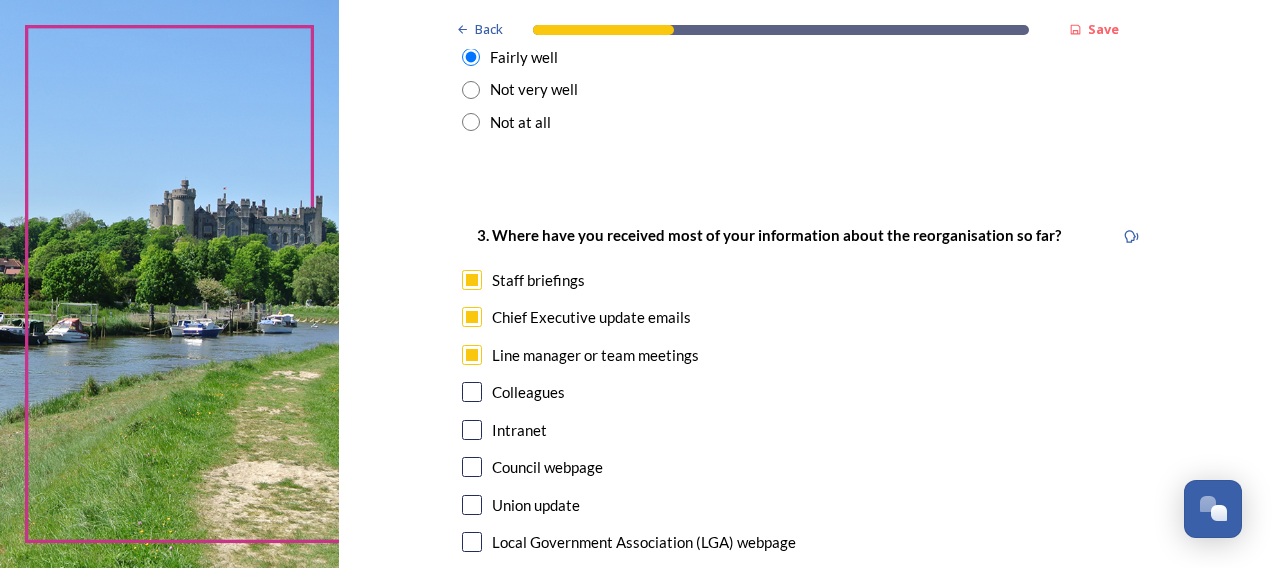 click at bounding box center (472, 392) 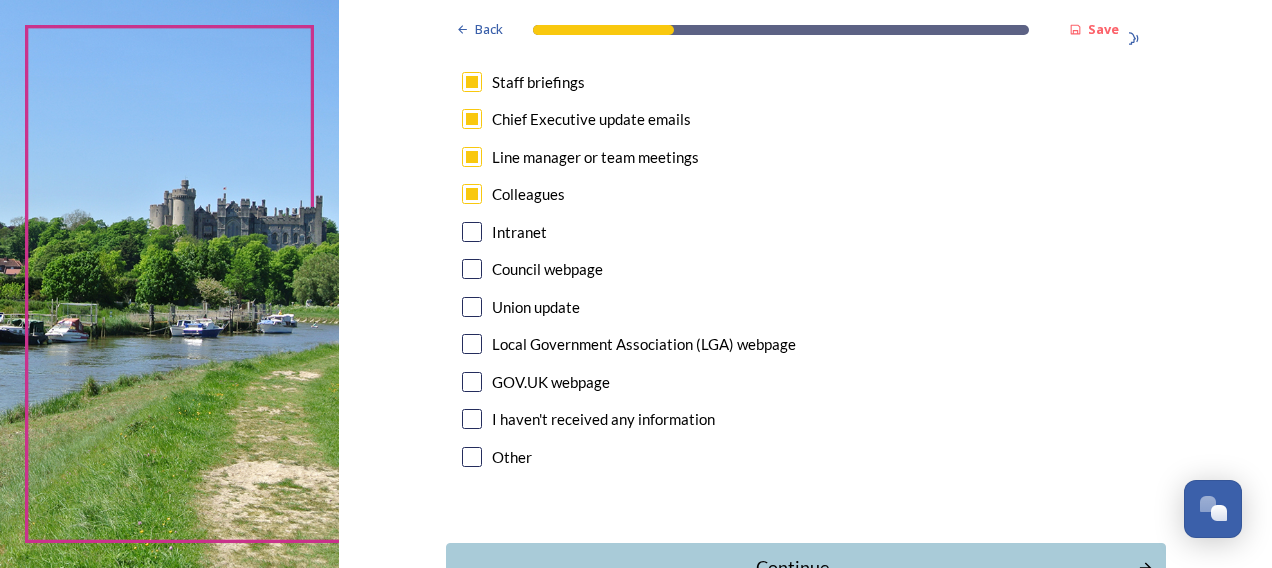 scroll, scrollTop: 1200, scrollLeft: 0, axis: vertical 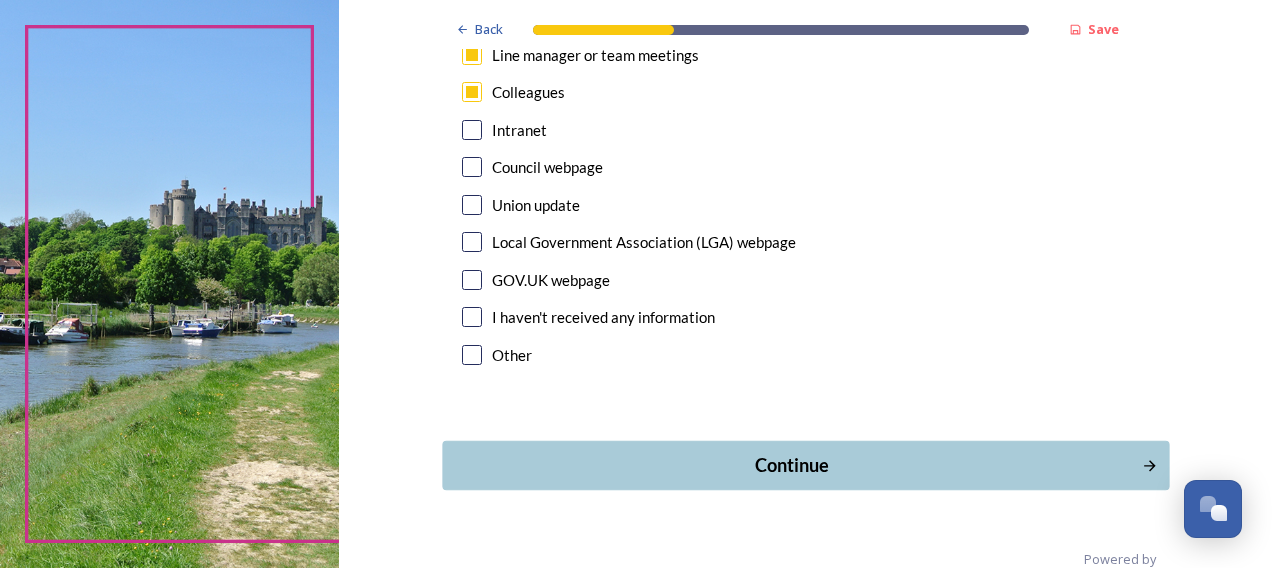 click on "Continue" at bounding box center [791, 465] 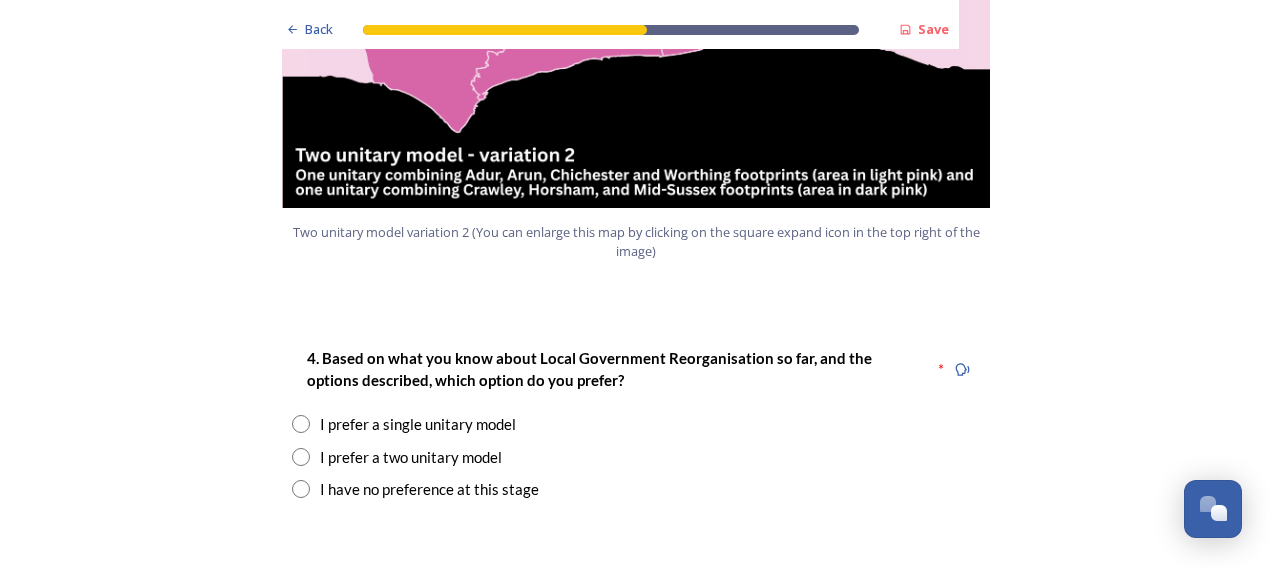 scroll, scrollTop: 2400, scrollLeft: 0, axis: vertical 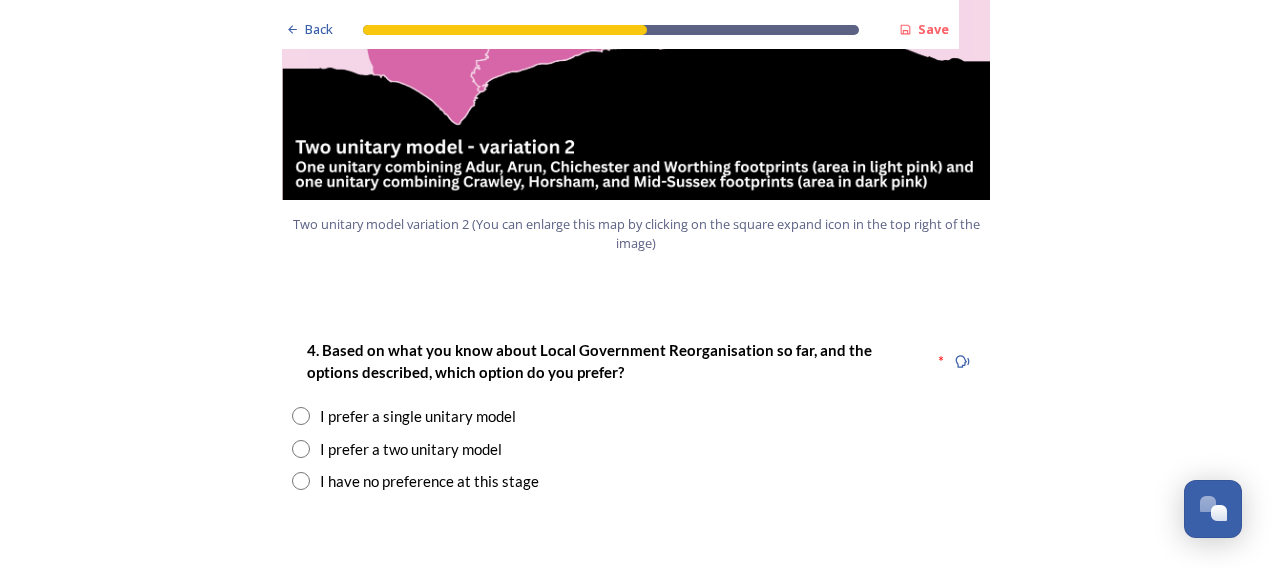 click at bounding box center [301, 416] 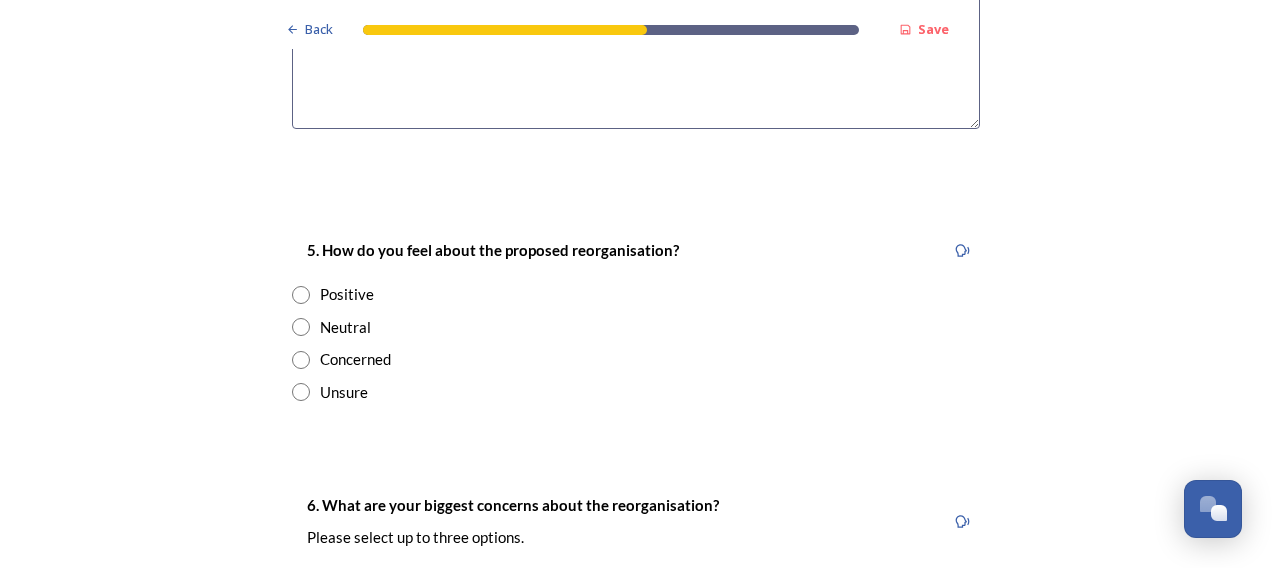 scroll, scrollTop: 3300, scrollLeft: 0, axis: vertical 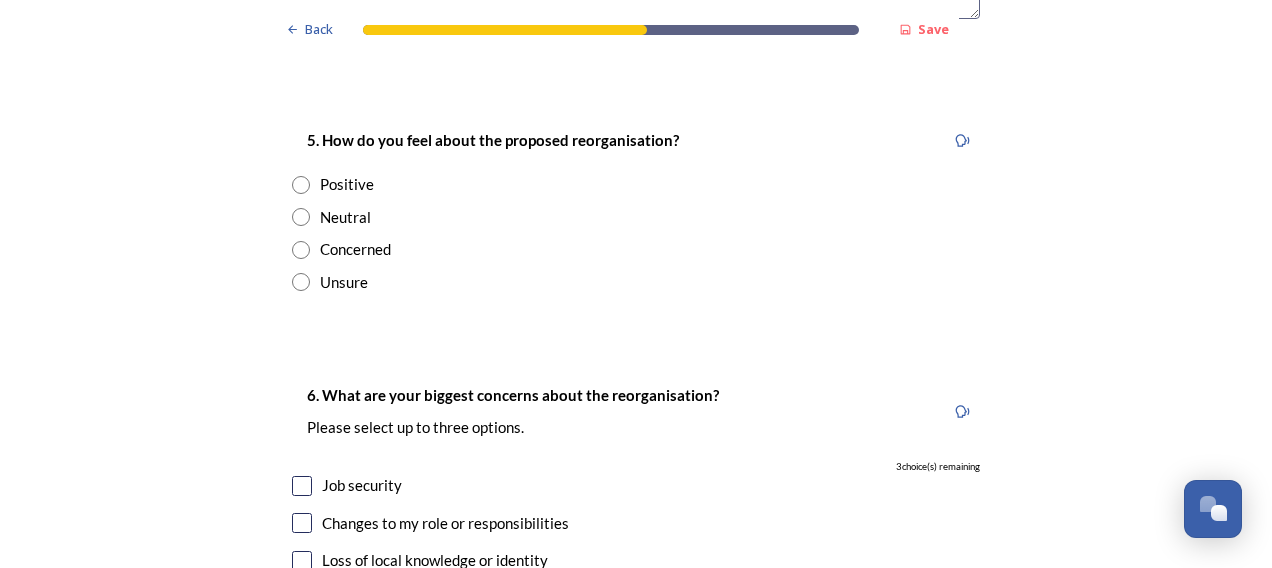 click at bounding box center [301, 185] 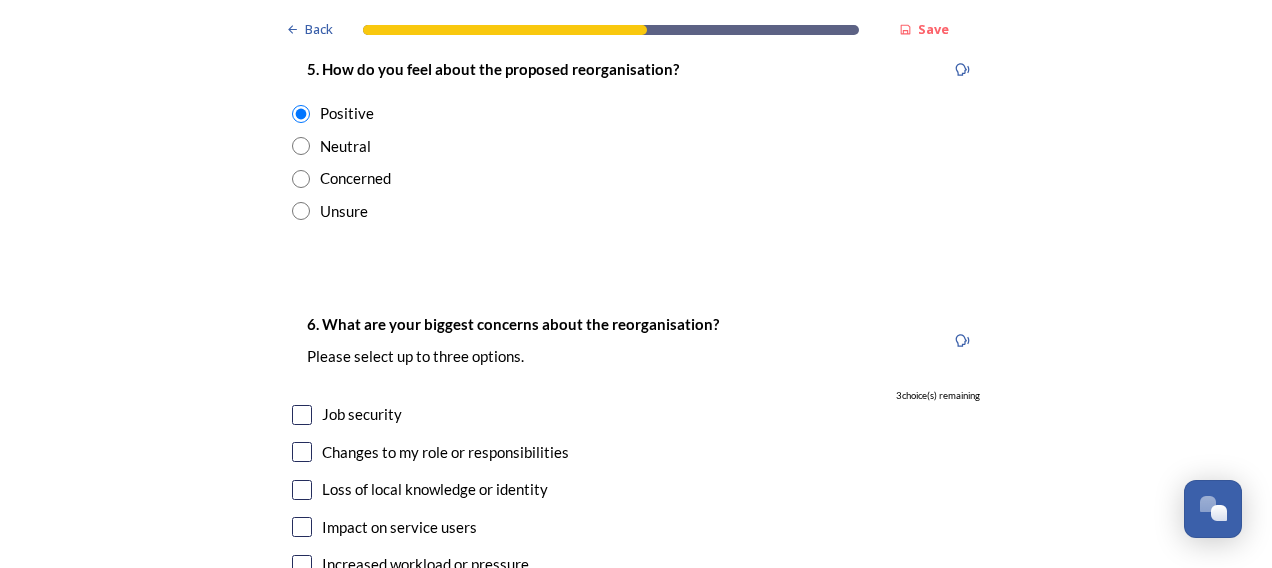 scroll, scrollTop: 3500, scrollLeft: 0, axis: vertical 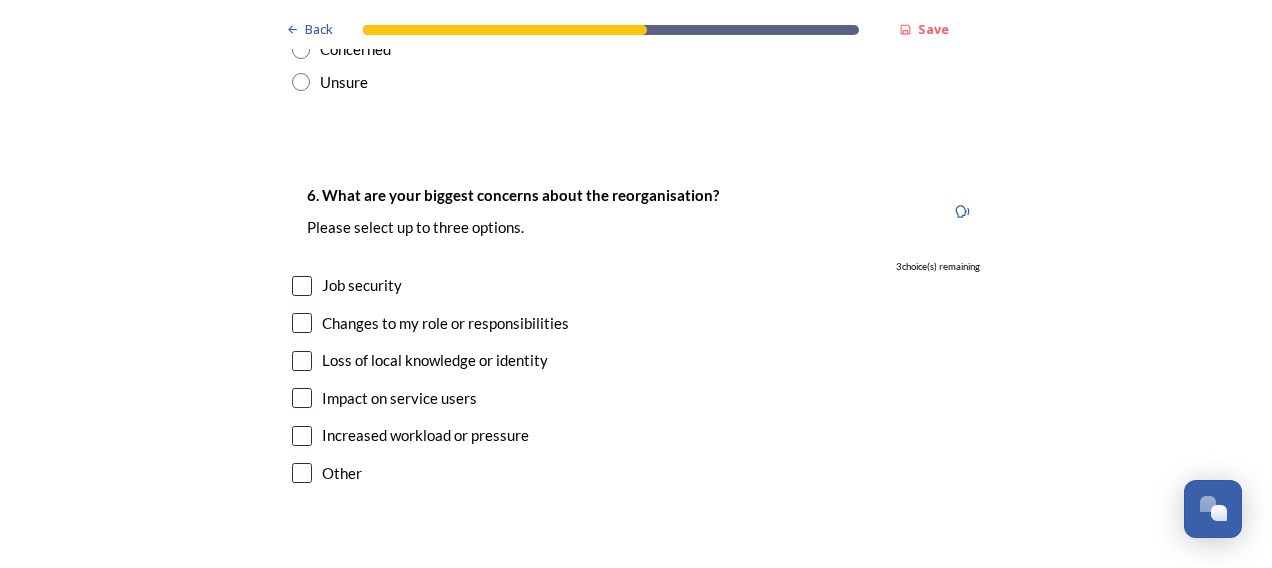click at bounding box center [302, 286] 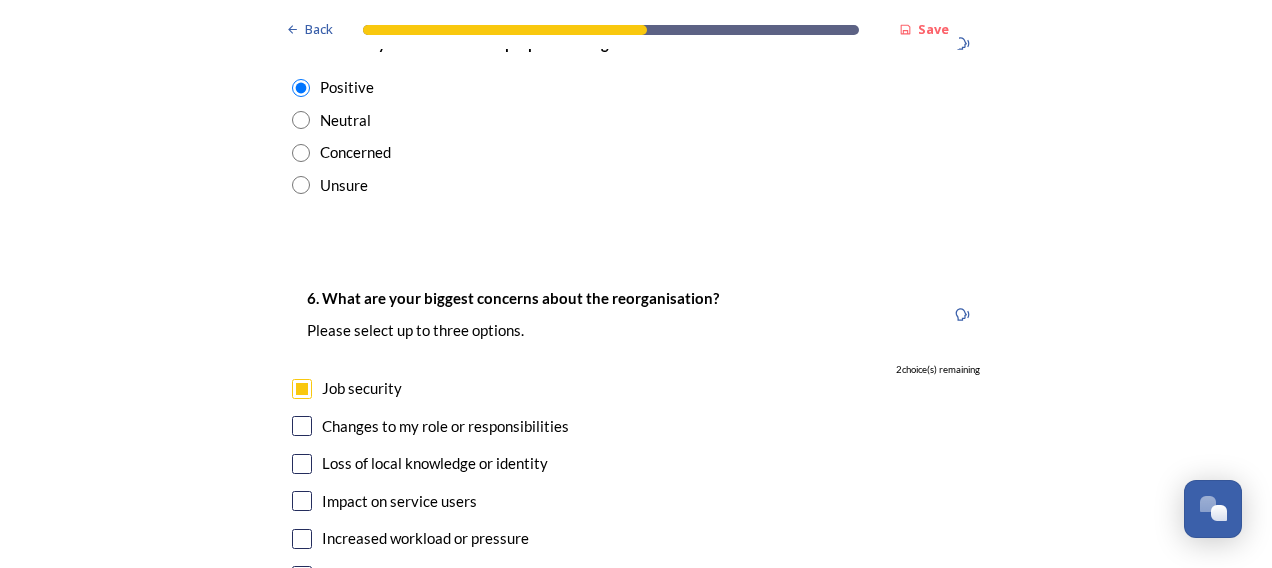 scroll, scrollTop: 3300, scrollLeft: 0, axis: vertical 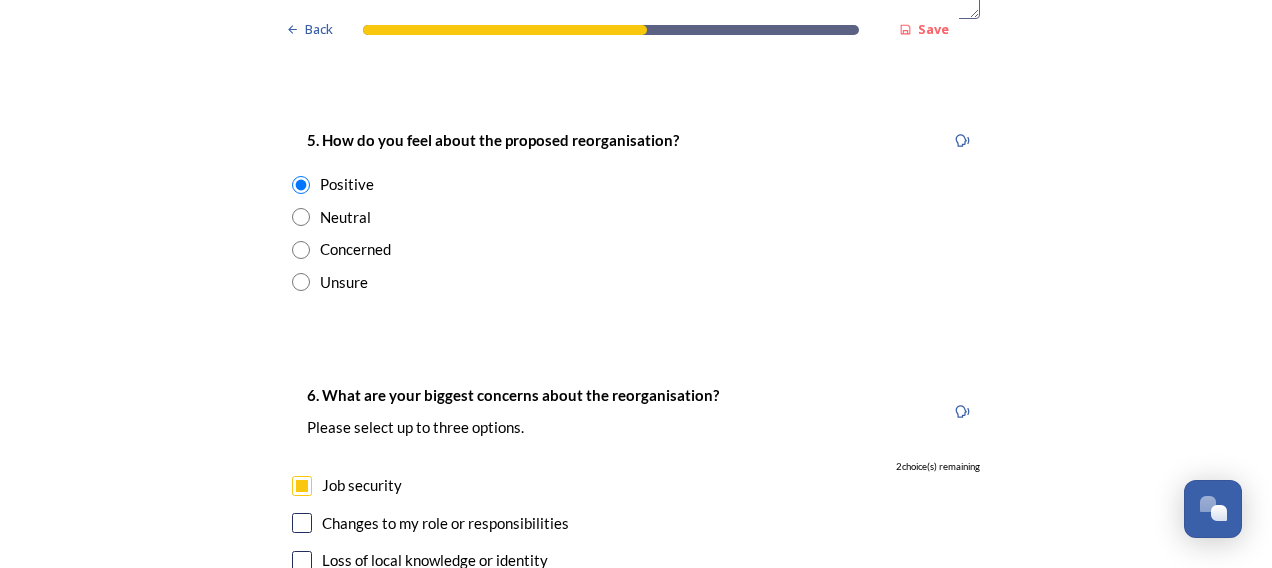 click at bounding box center [301, 217] 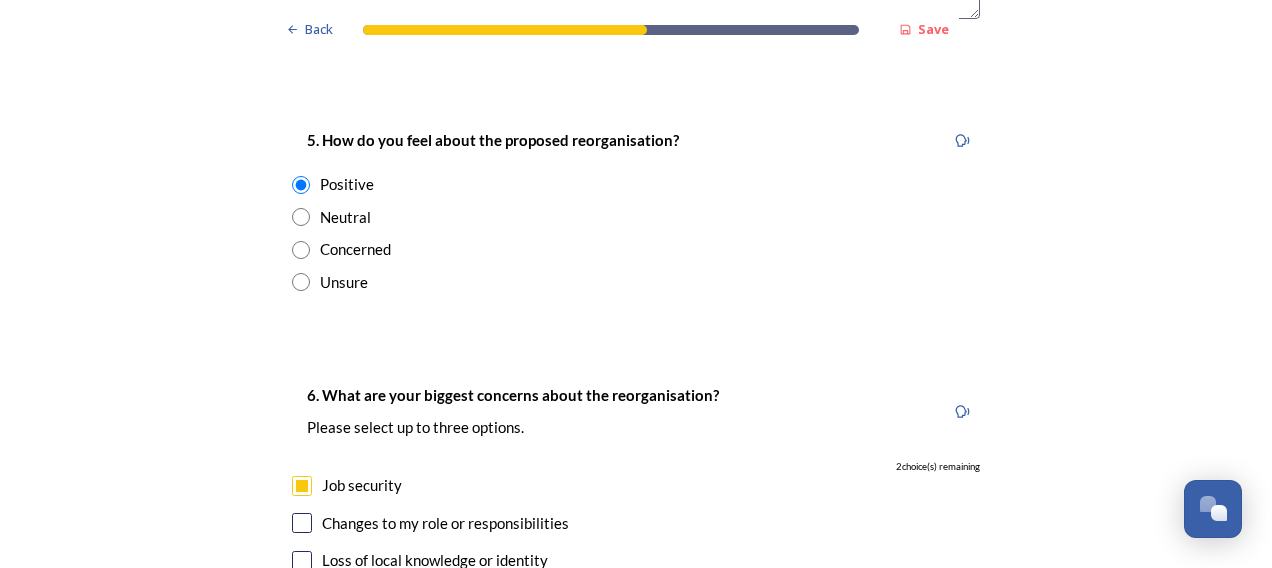 radio on "true" 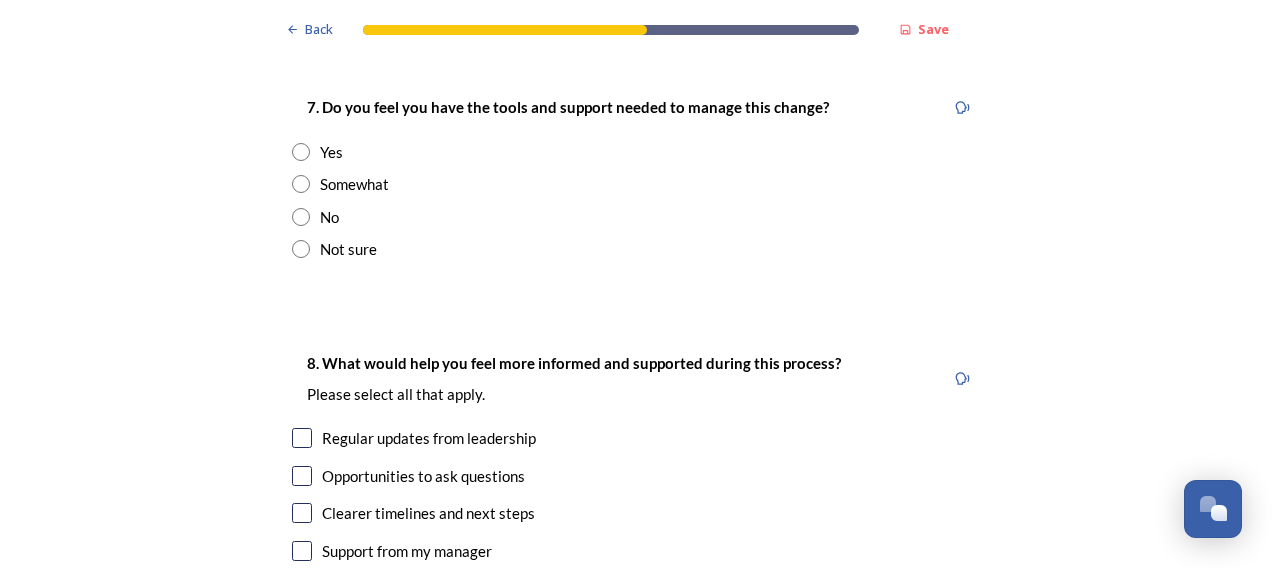 scroll, scrollTop: 4000, scrollLeft: 0, axis: vertical 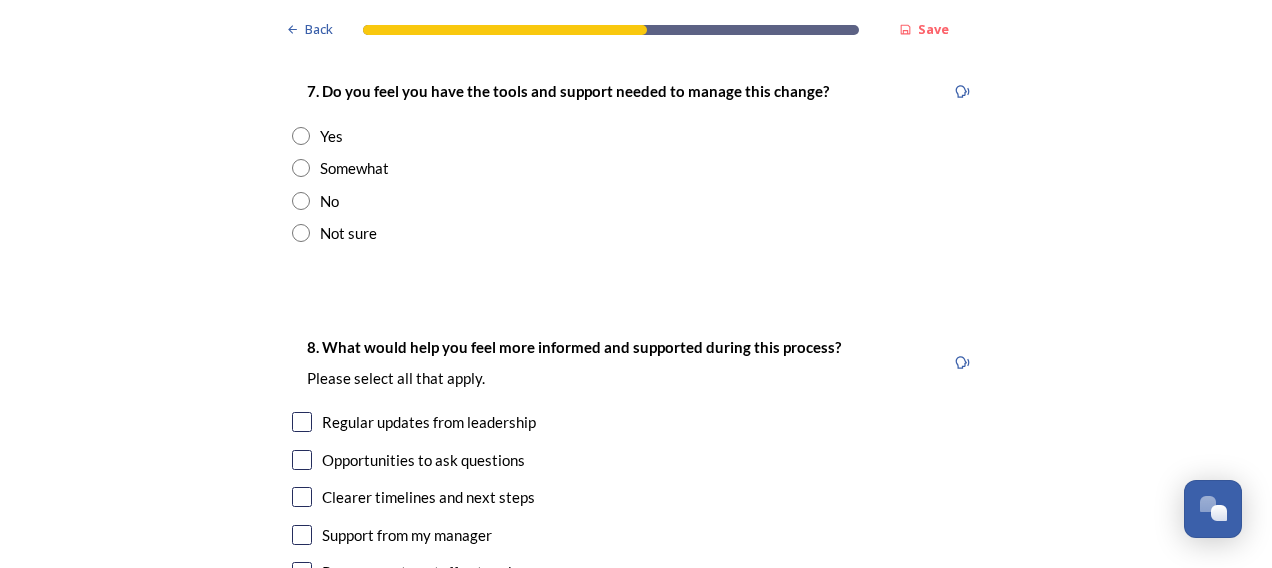 click at bounding box center [301, 233] 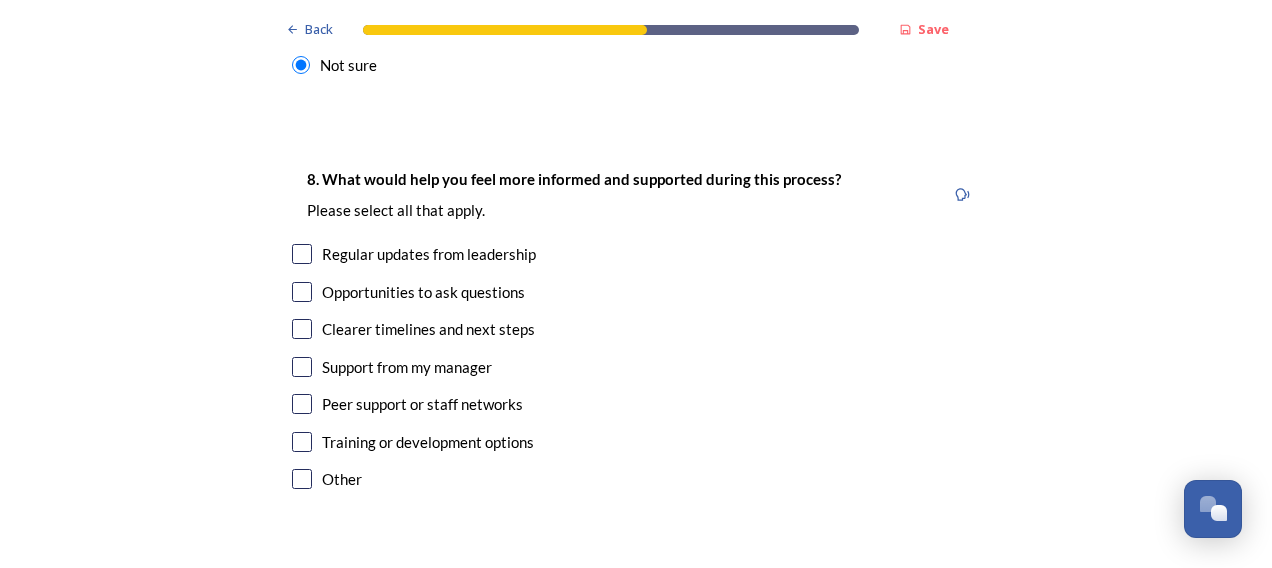 scroll, scrollTop: 4200, scrollLeft: 0, axis: vertical 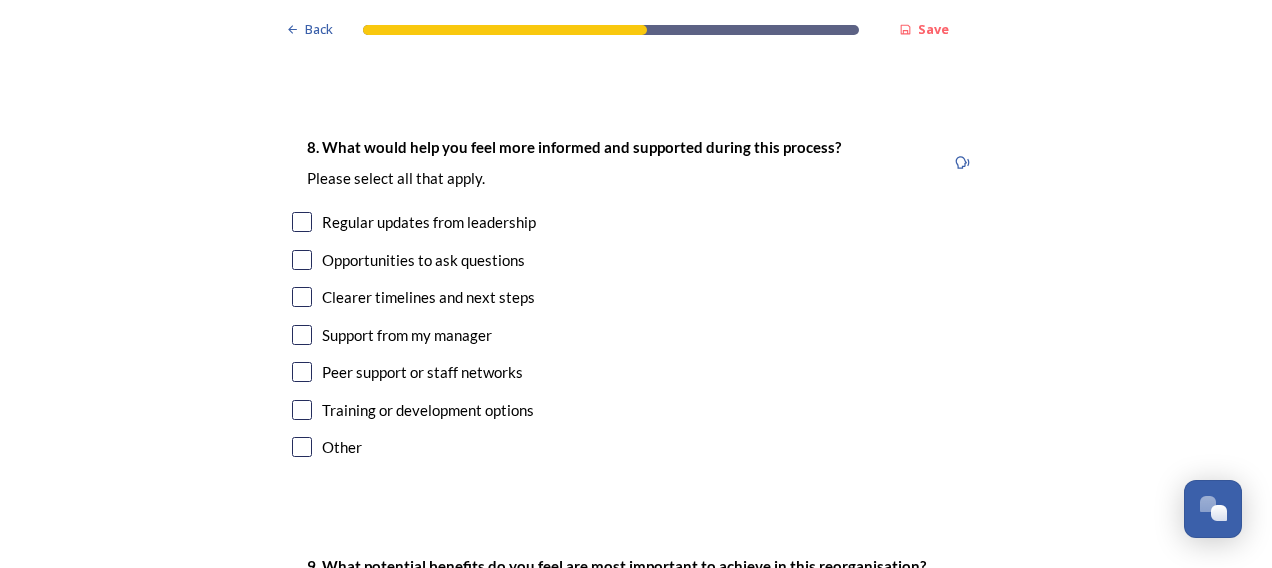 click at bounding box center (302, 222) 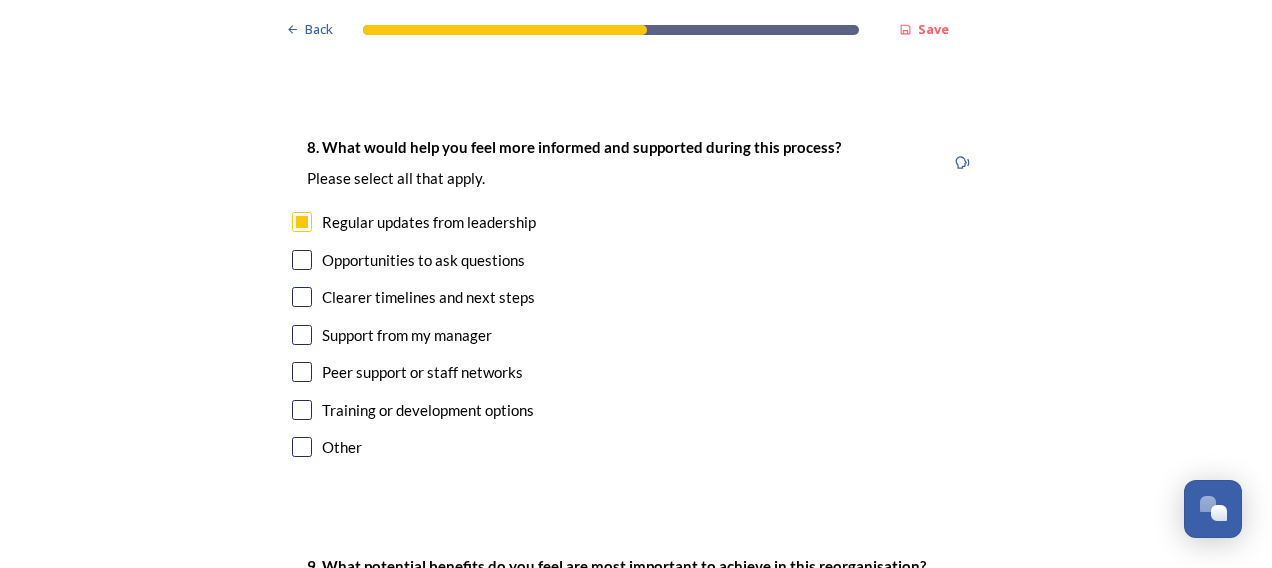 click at bounding box center (302, 260) 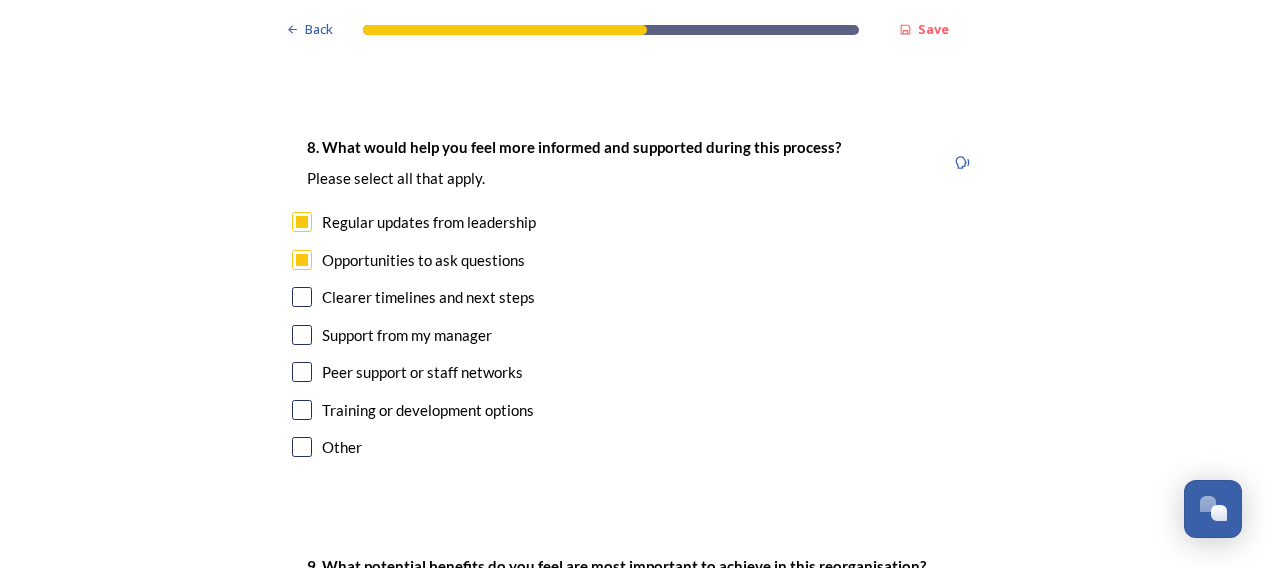 click at bounding box center (302, 297) 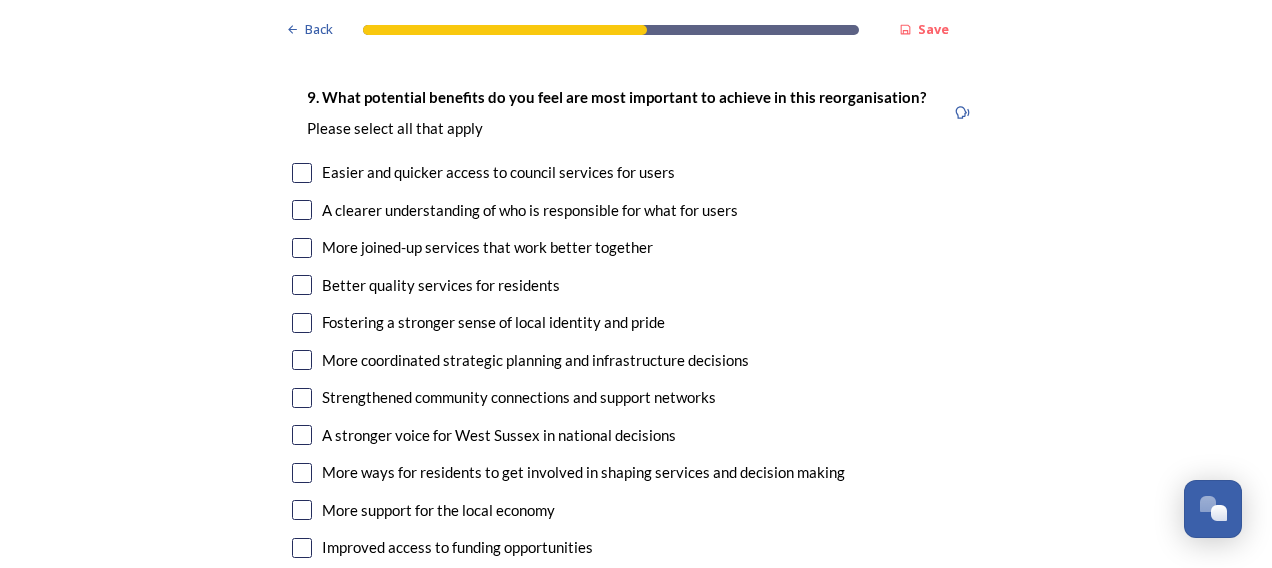 scroll, scrollTop: 4700, scrollLeft: 0, axis: vertical 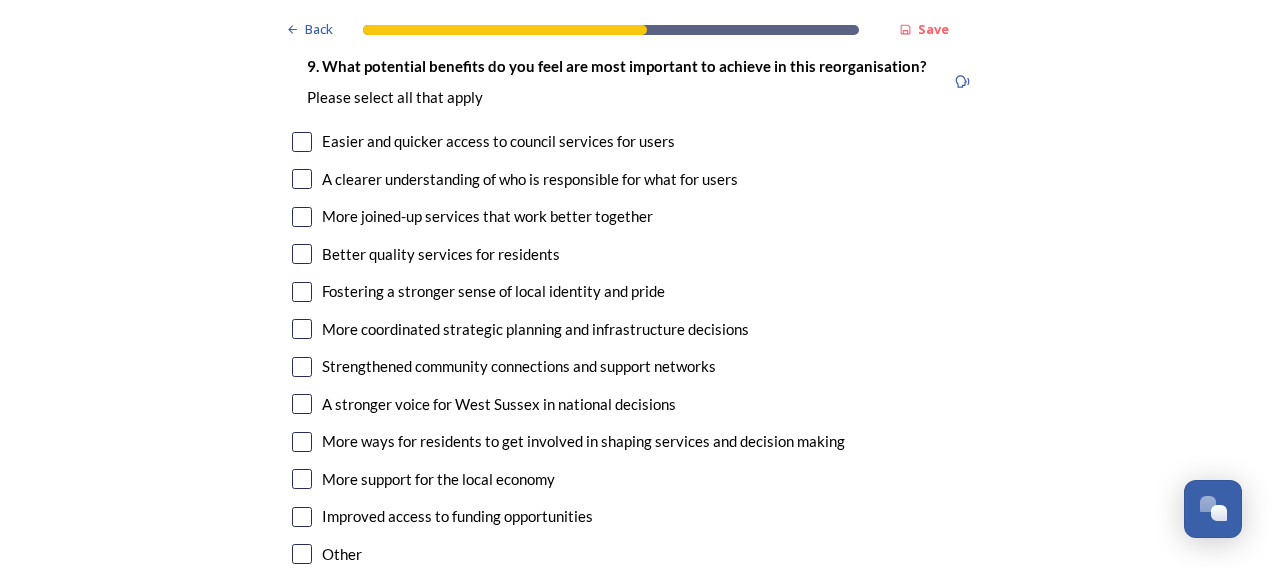 click at bounding box center [302, 142] 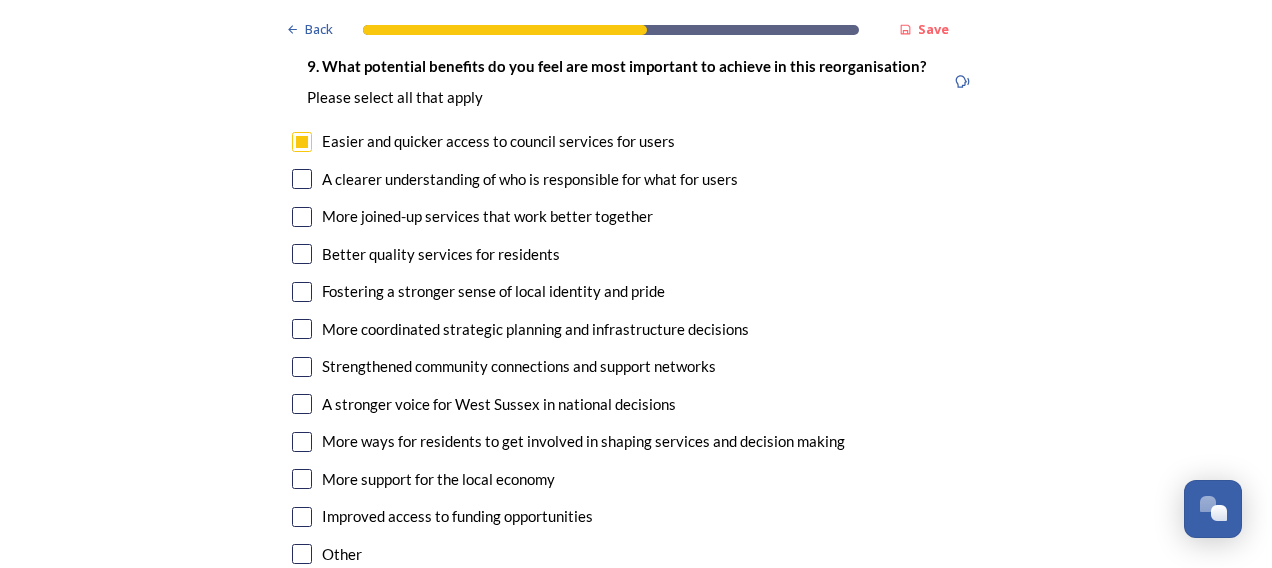 click on "A clearer understanding of who is responsible for what for users" at bounding box center [636, 179] 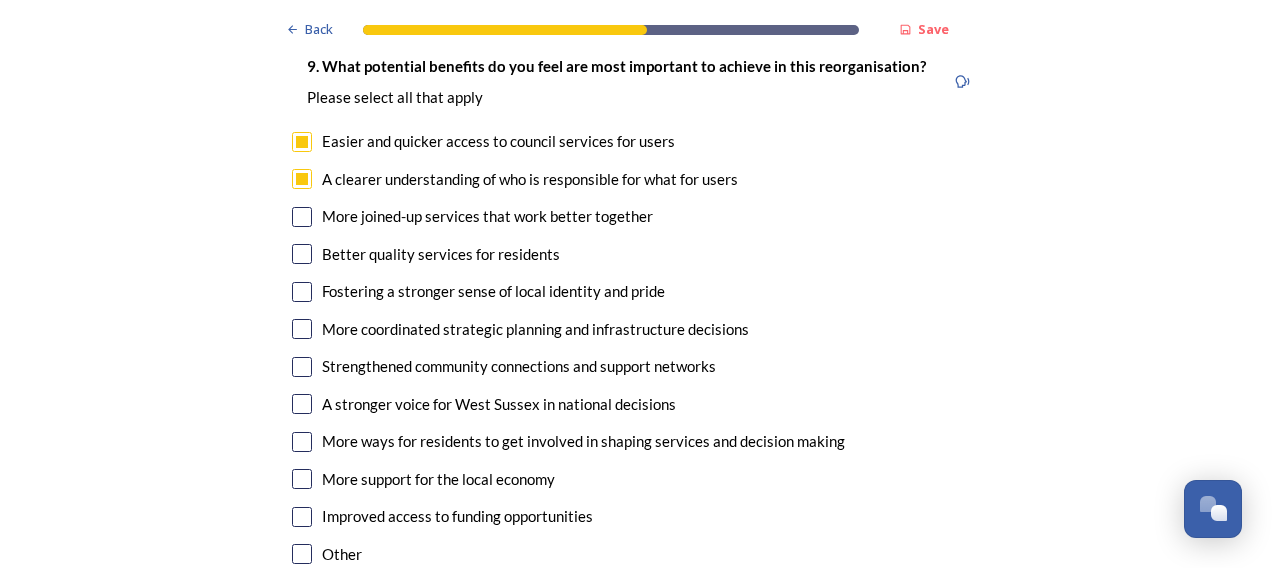 click at bounding box center [302, 217] 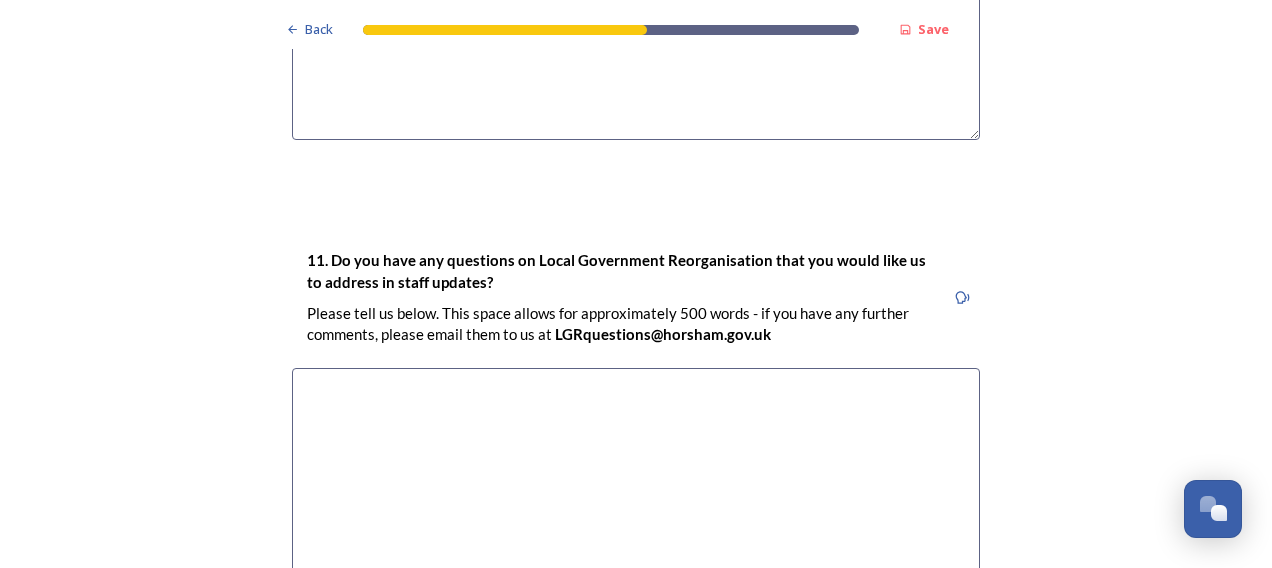 scroll, scrollTop: 5700, scrollLeft: 0, axis: vertical 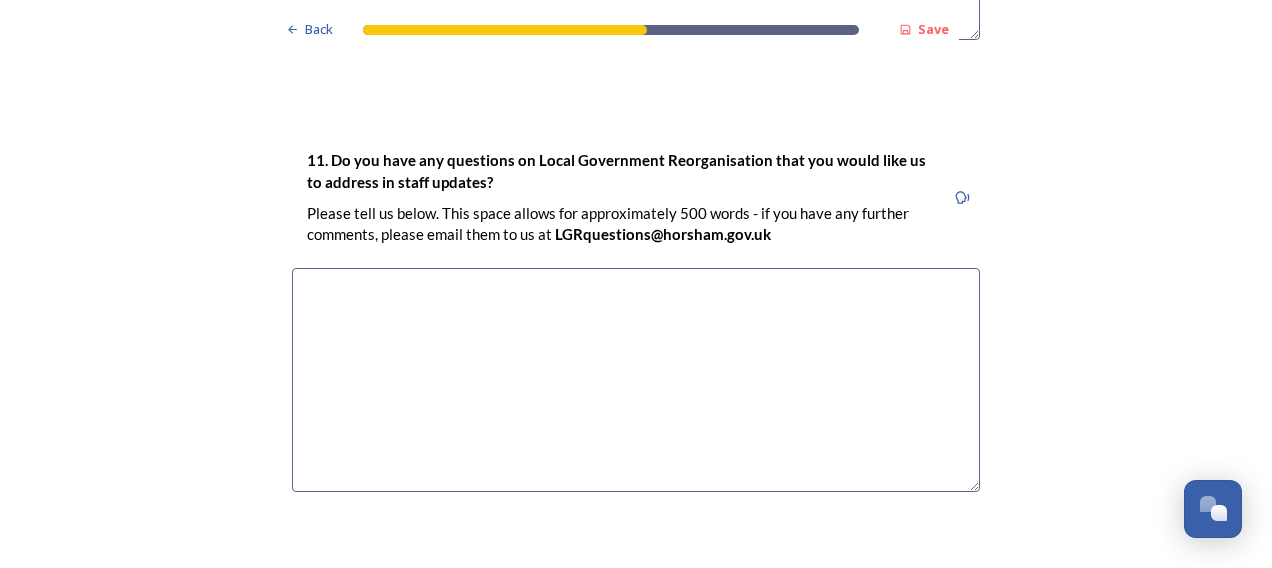 drag, startPoint x: 560, startPoint y: 420, endPoint x: 366, endPoint y: 296, distance: 230.24335 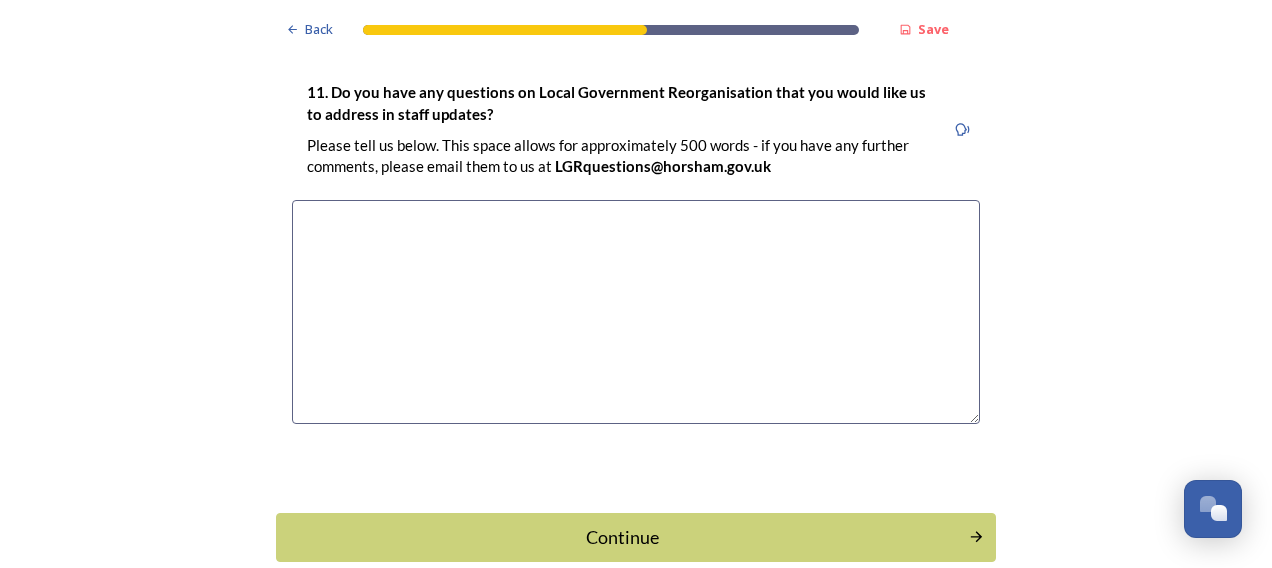 scroll, scrollTop: 5800, scrollLeft: 0, axis: vertical 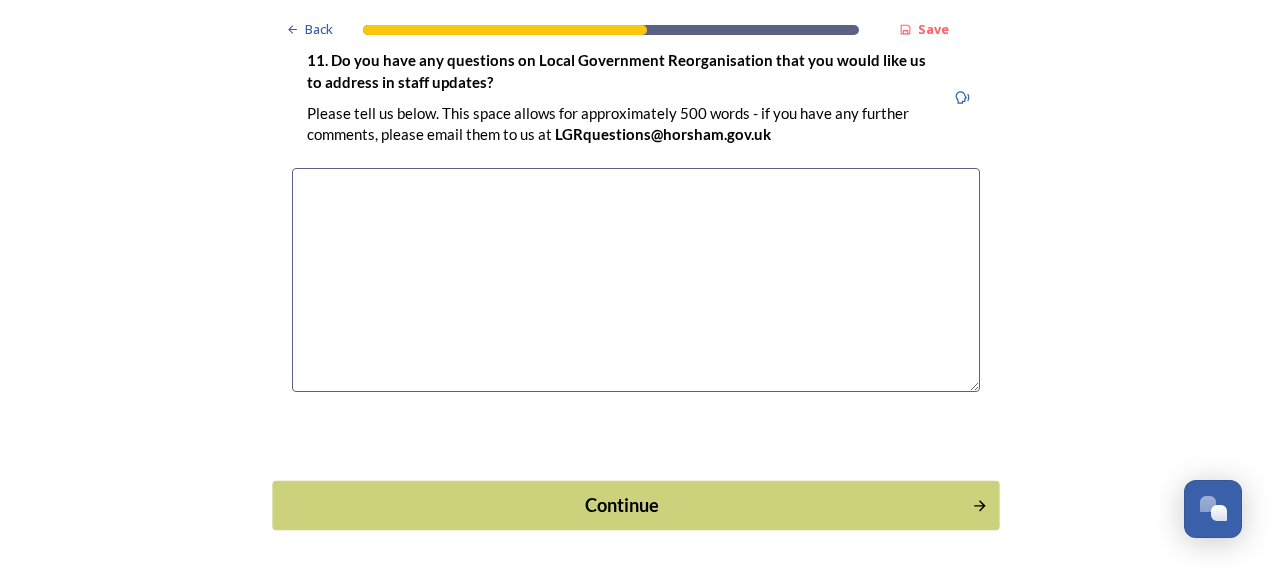 click on "Continue" at bounding box center [622, 505] 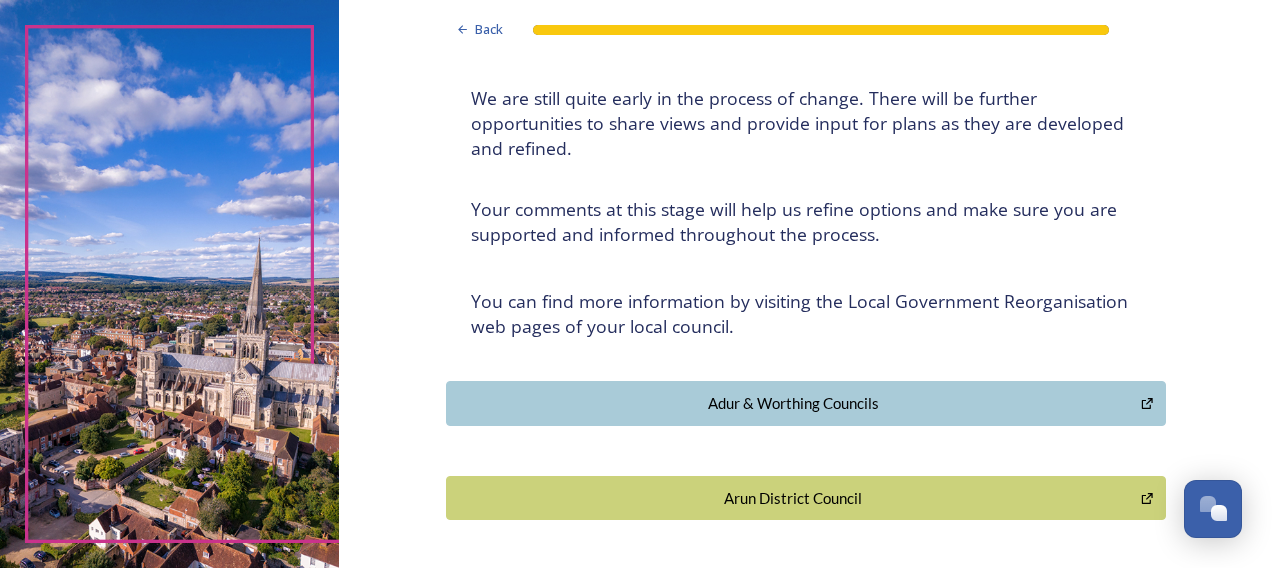 scroll, scrollTop: 300, scrollLeft: 0, axis: vertical 